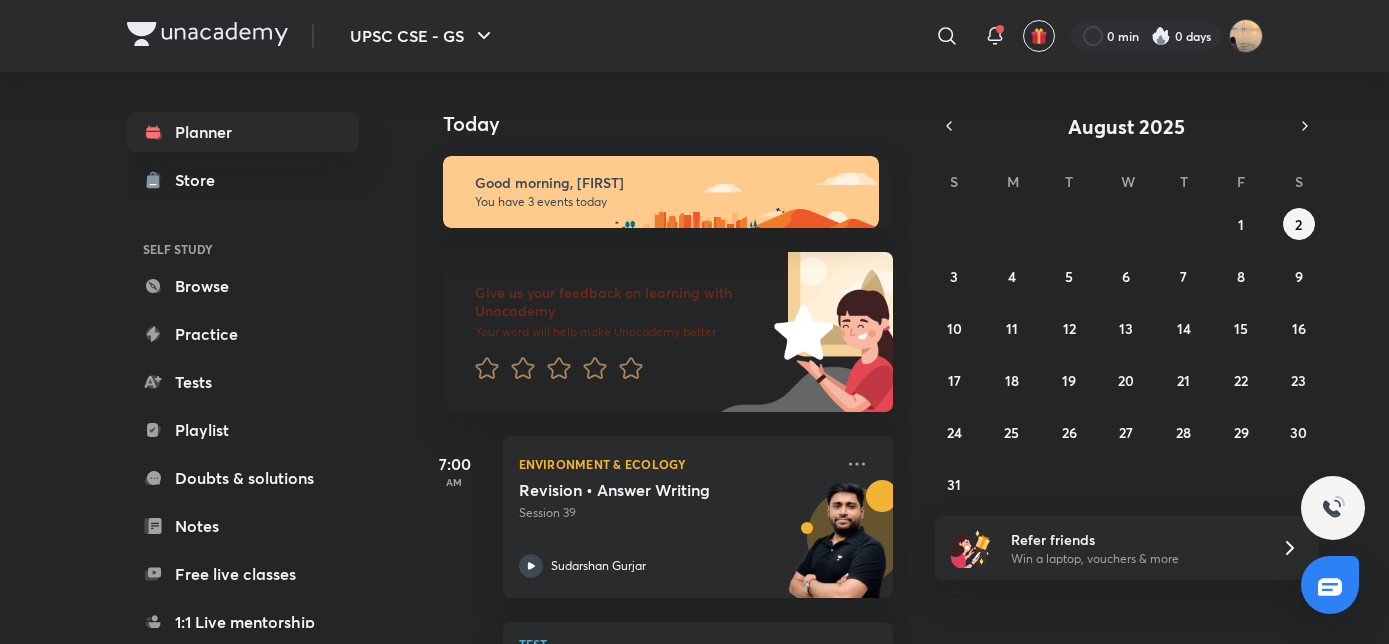scroll, scrollTop: 0, scrollLeft: 0, axis: both 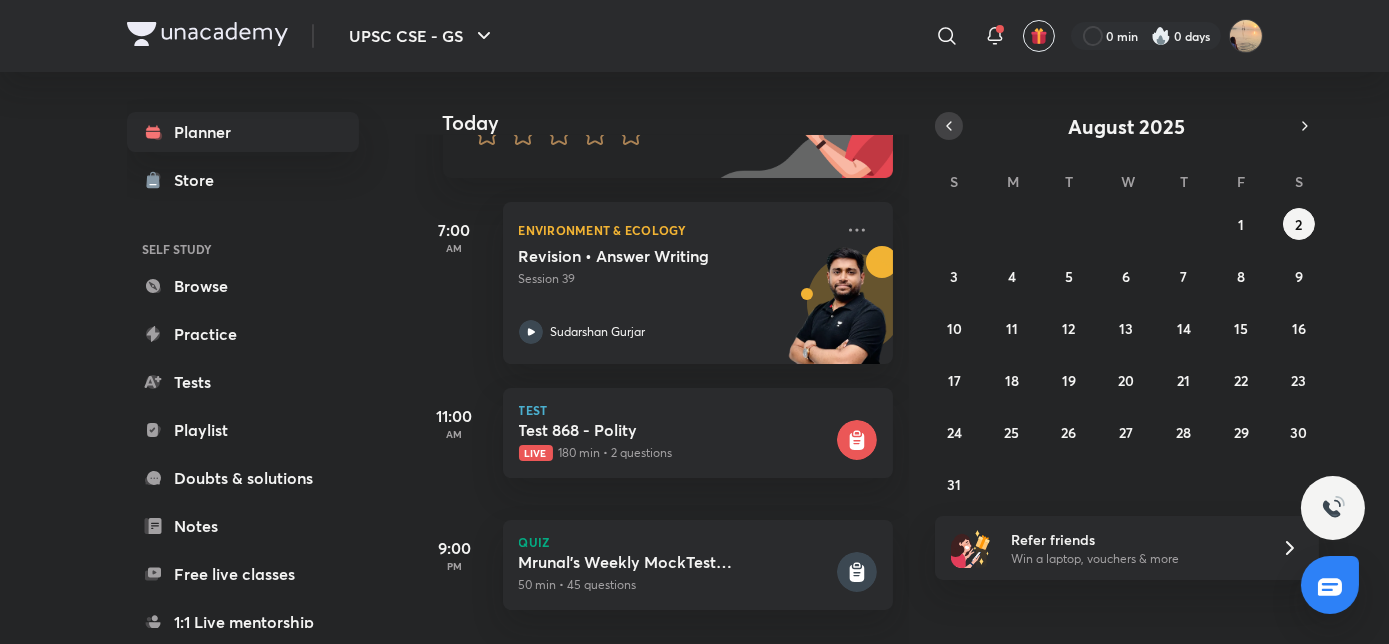 click 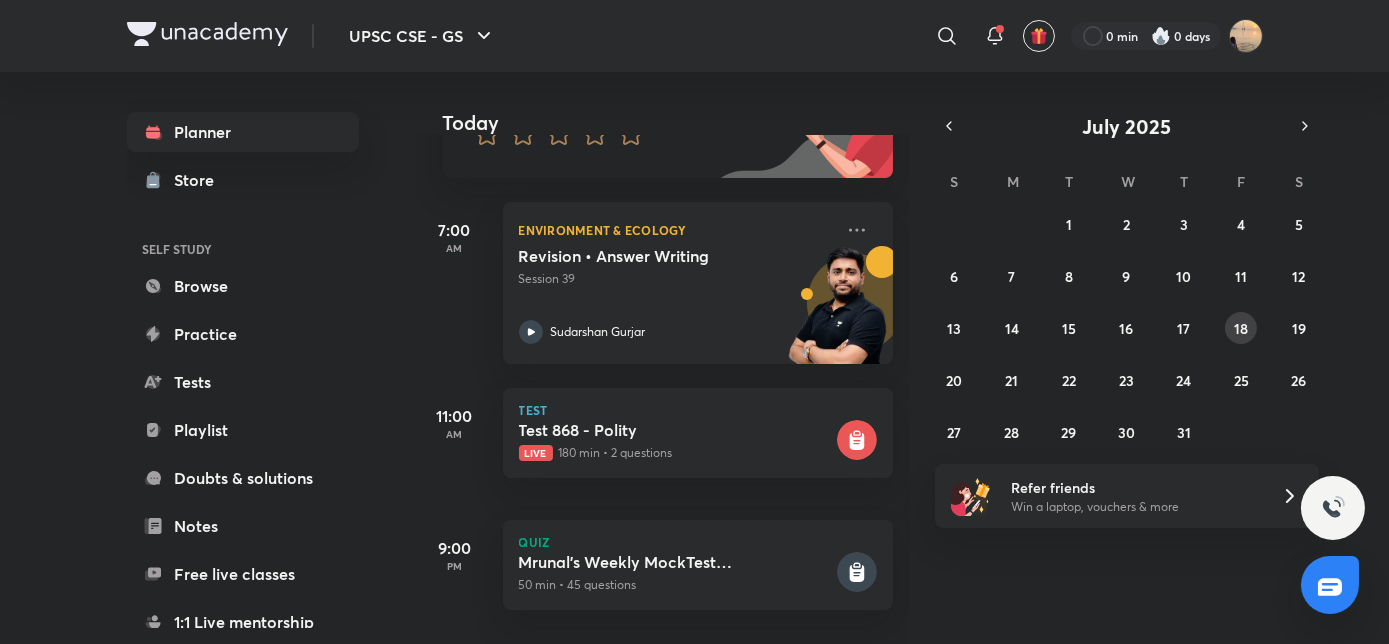 click on "18" at bounding box center [1241, 328] 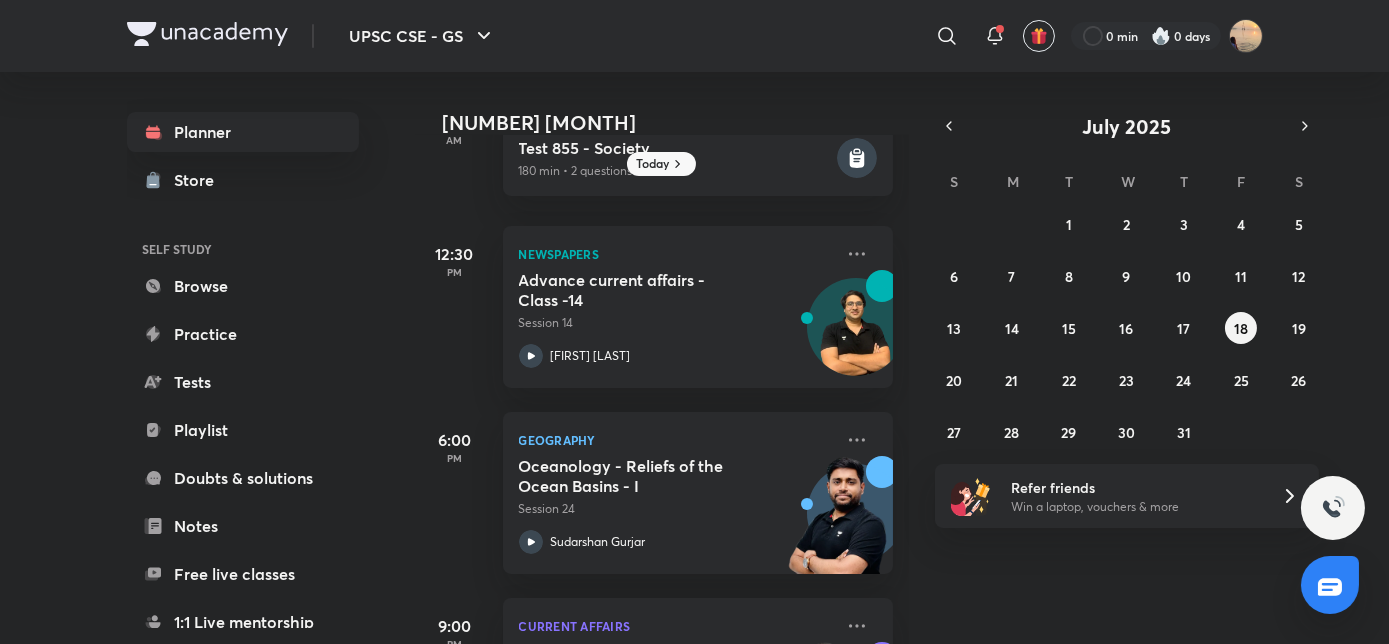 scroll, scrollTop: 770, scrollLeft: 0, axis: vertical 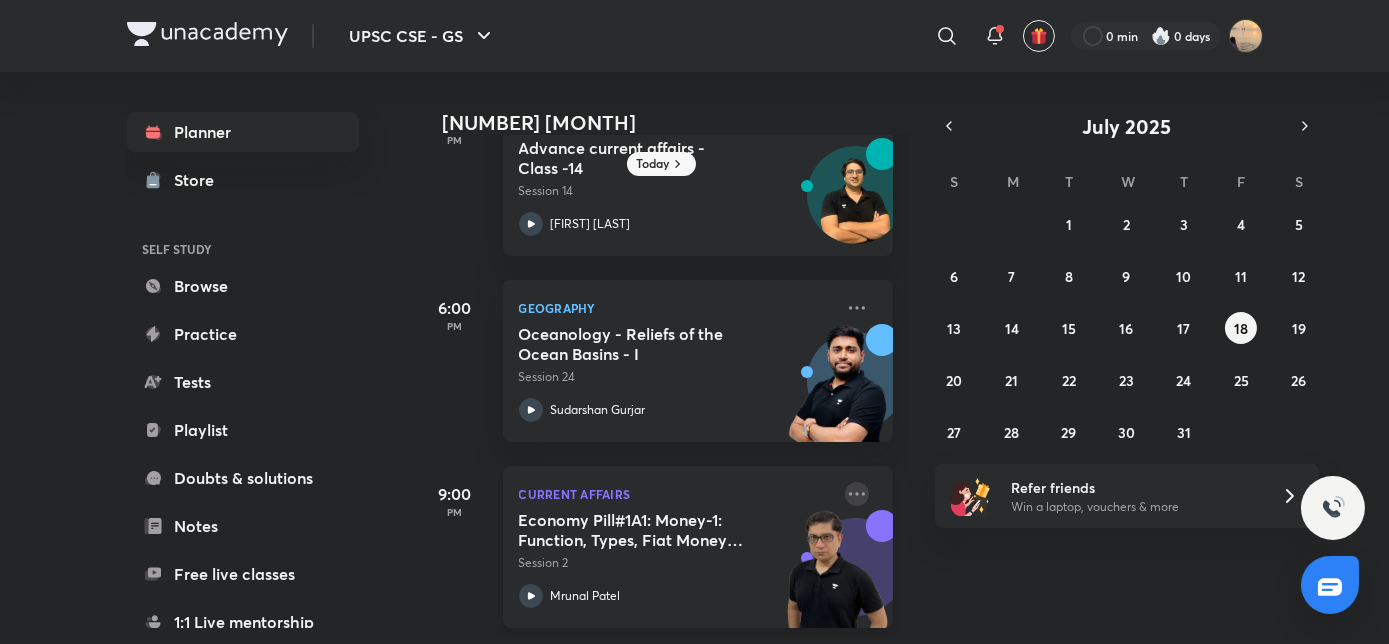 click 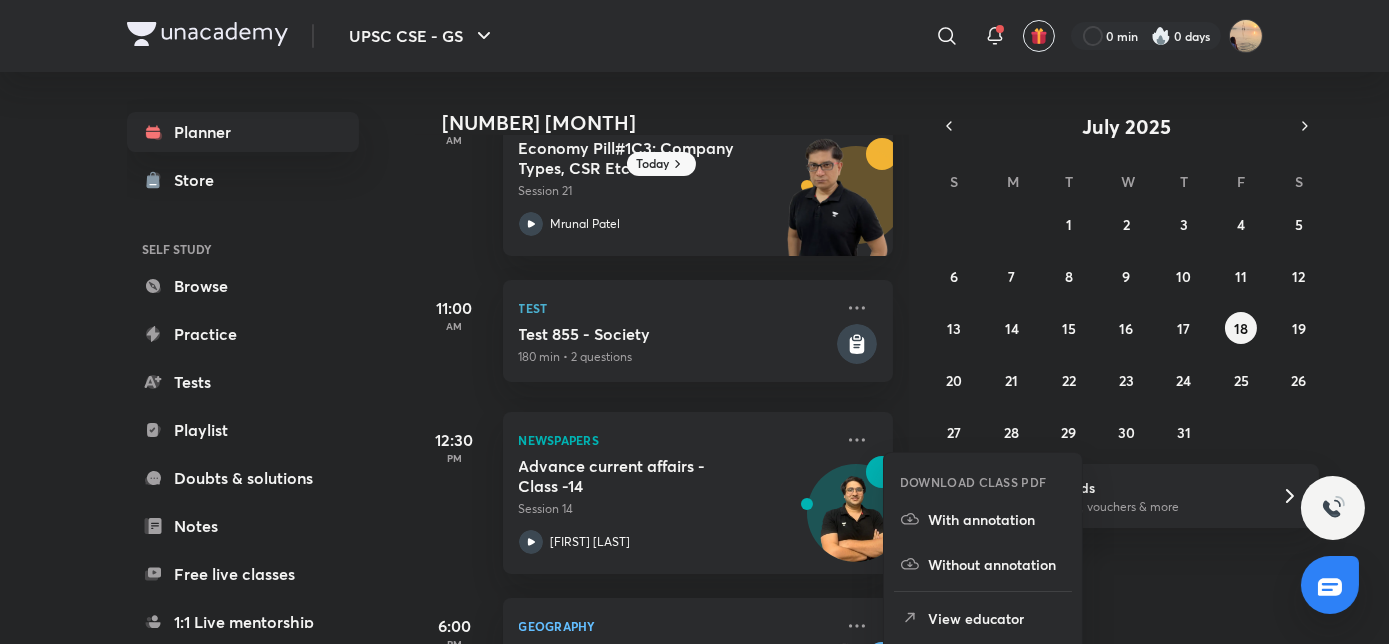 scroll, scrollTop: 770, scrollLeft: 0, axis: vertical 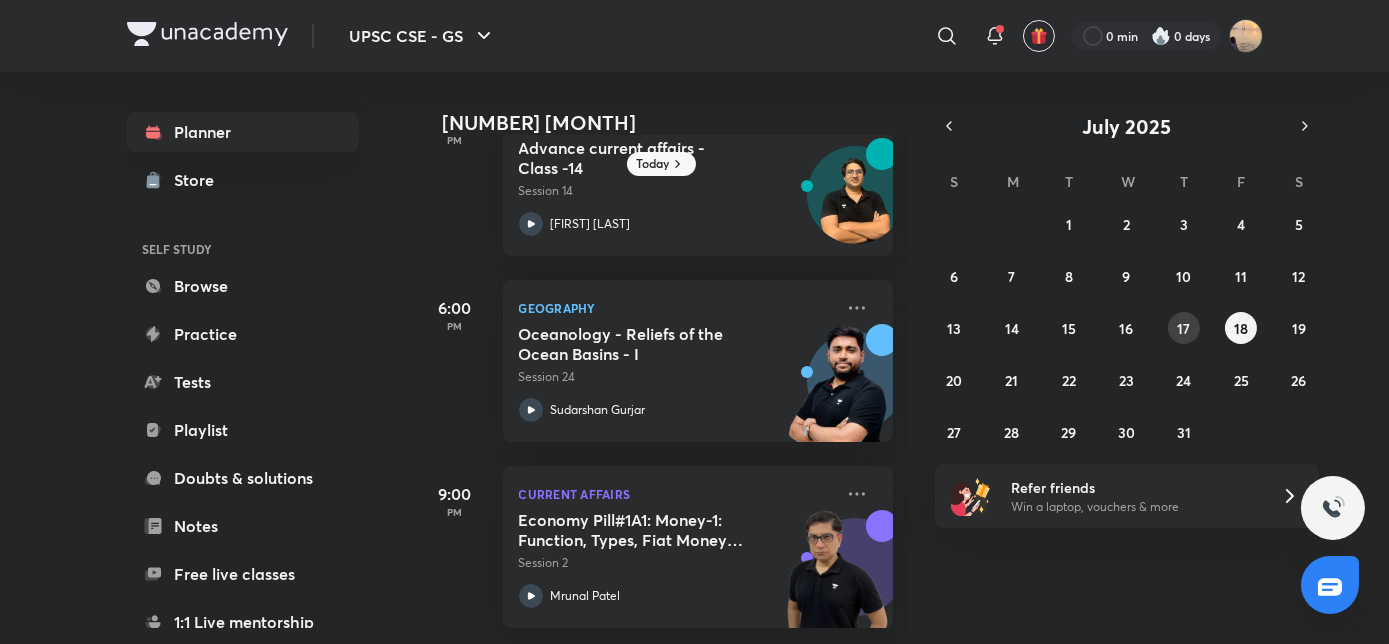 click on "17" at bounding box center [1184, 328] 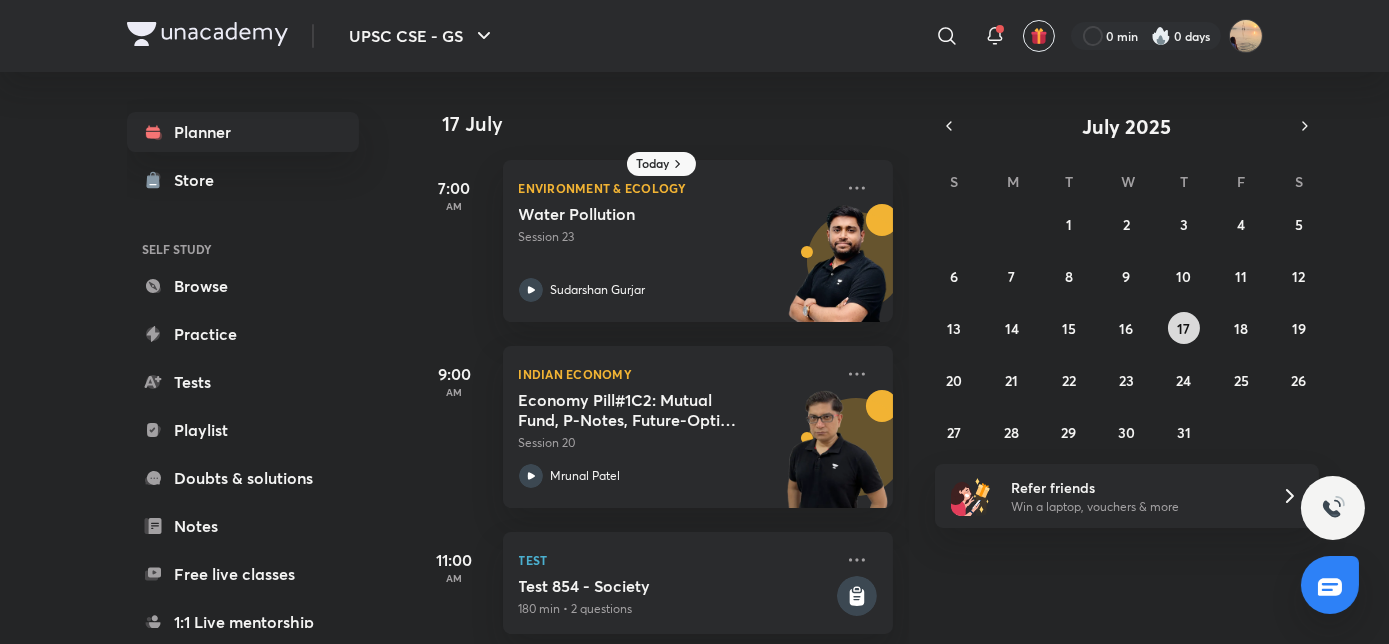 scroll, scrollTop: 770, scrollLeft: 0, axis: vertical 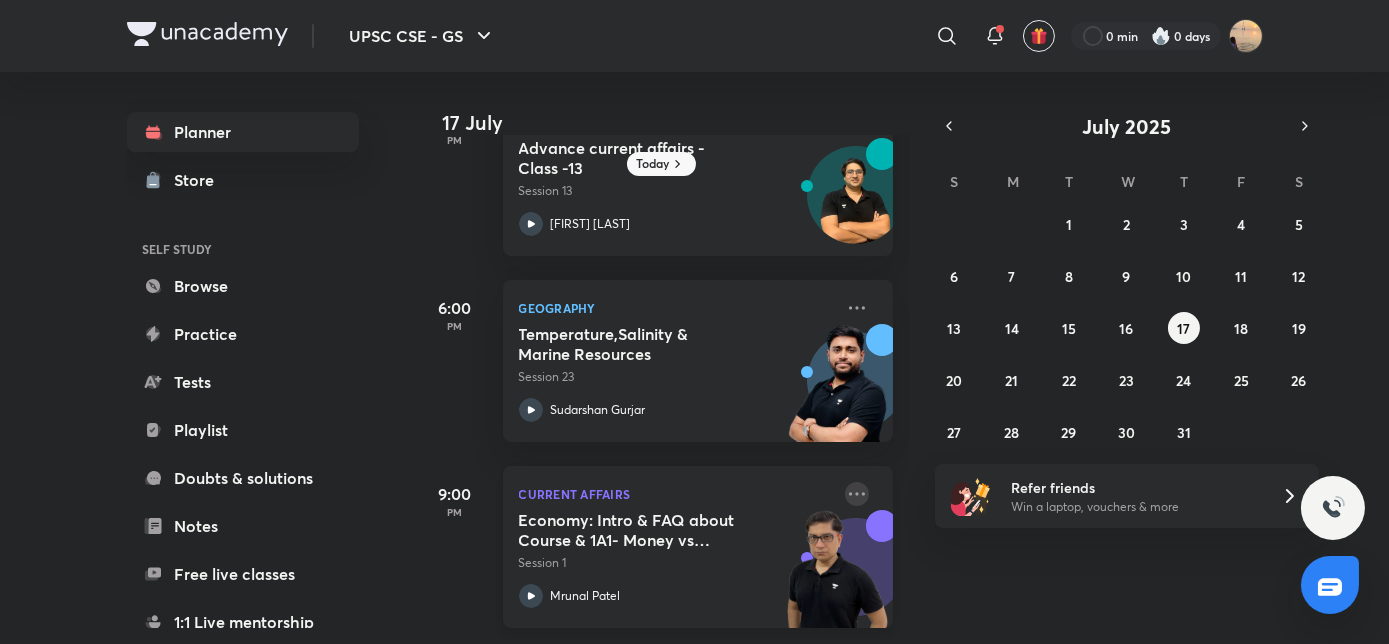 click 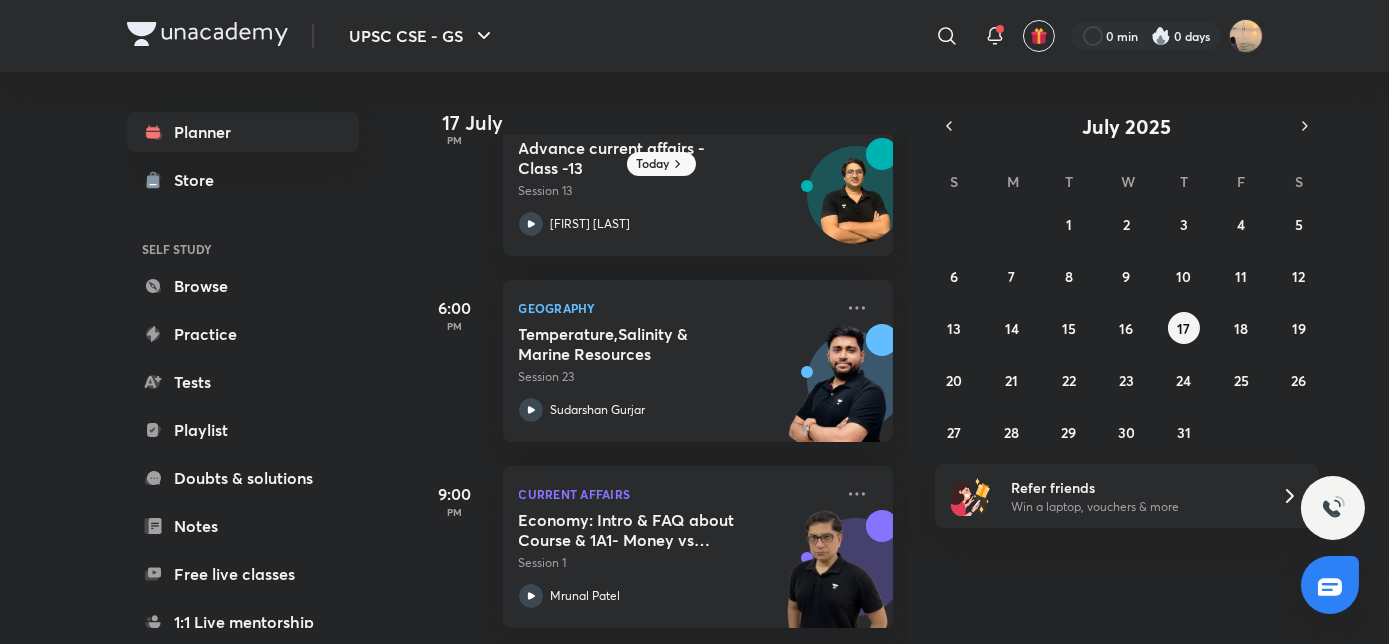 click on "17 [MONTH] [HOUR]:[MINUTE] [SUBJECT] [SUBJECT] Session 23 [FIRST] [LAST] 9:00 AM [SUBJECT] [SUBJECT] Session 20 [FIRST] [LAST] 11:00 AM [SUBJECT] [SUBJECT] 180 min • 2 questions 11:00 AM [SUBJECT] [SUBJECT] - [SUBJECT] - Session 2 [FIRST] [LAST] 12:30 PM [SUBJECT] [SUBJECT] - Class -13 Session 13 [FIRST] [LAST] 6:00 PM [SUBJECT] [SUBJECT] Session 23 [FIRST] [LAST] 9:00 PM [SUBJECT] [SUBJECT]: Intro • FAQ about Course • 1A1- Money vs Barter Session 1 [FIRST] [LAST]" at bounding box center (900, 358) 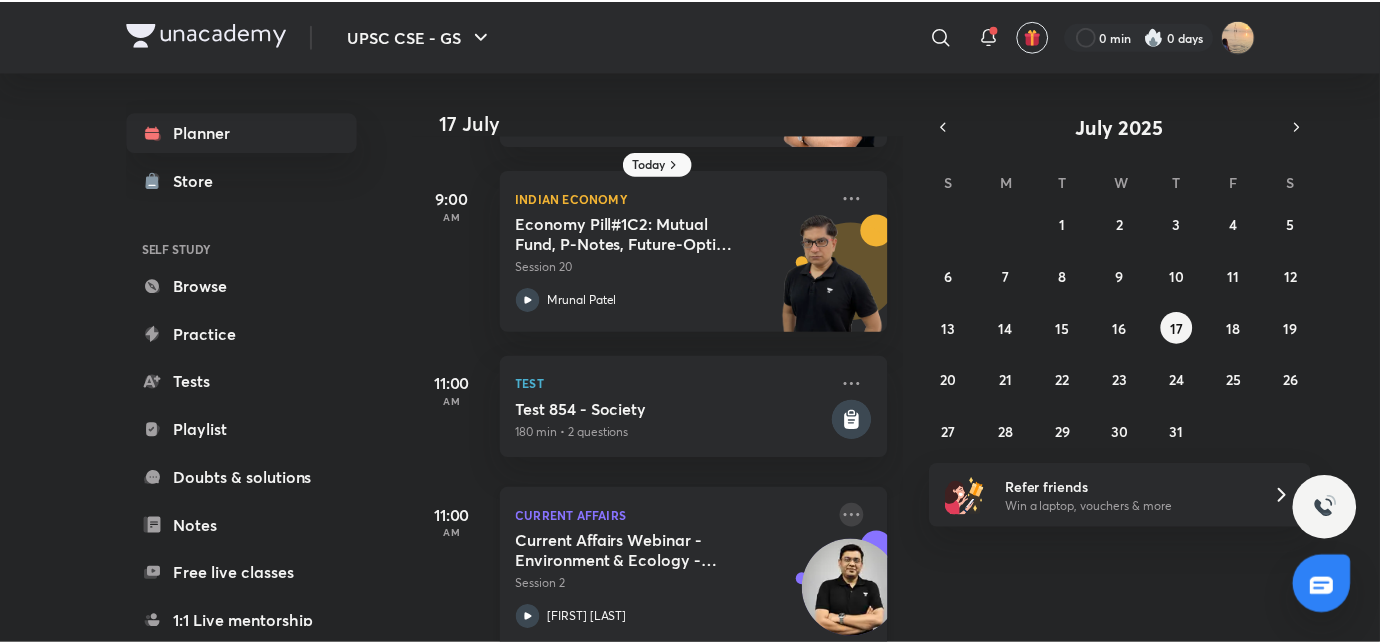 scroll, scrollTop: 165, scrollLeft: 0, axis: vertical 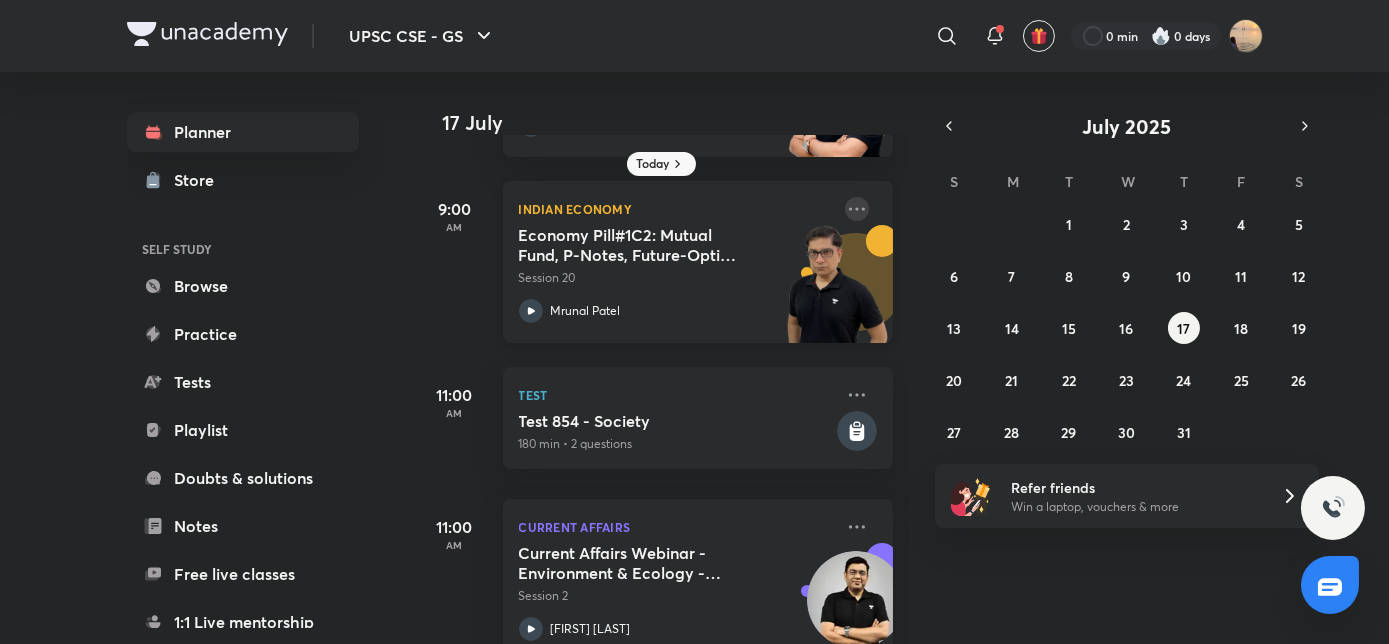 click 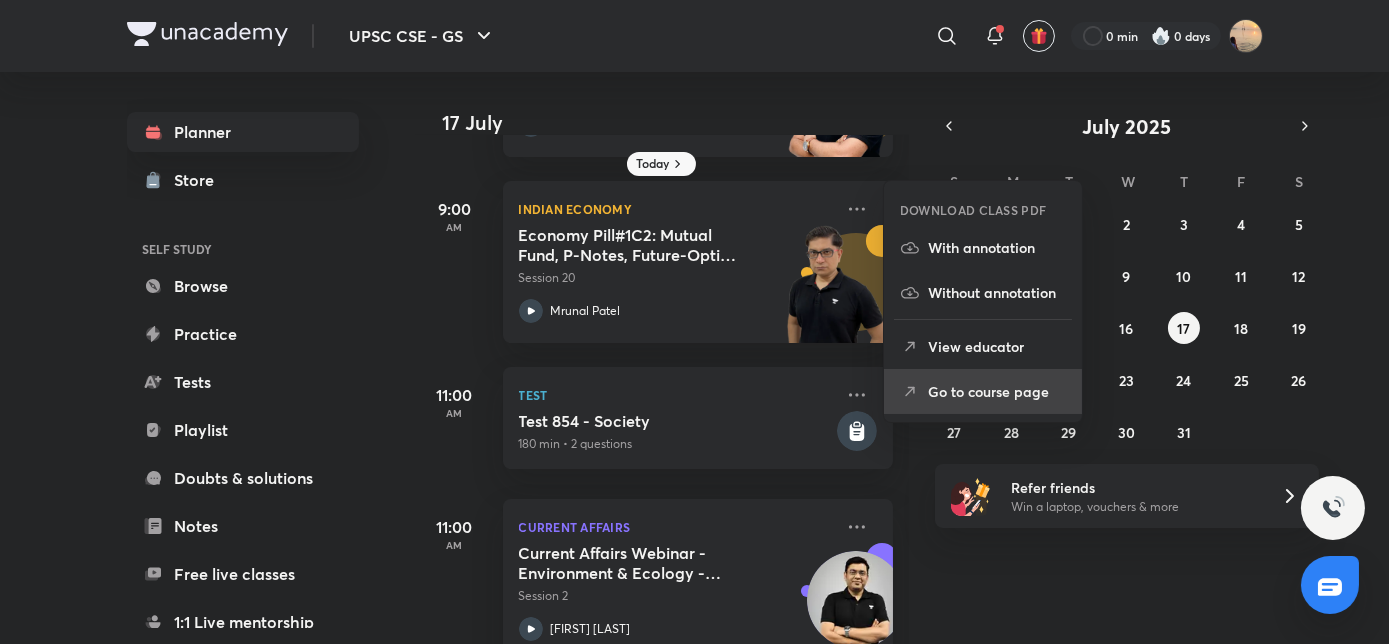 click on "Go to course page" at bounding box center [997, 391] 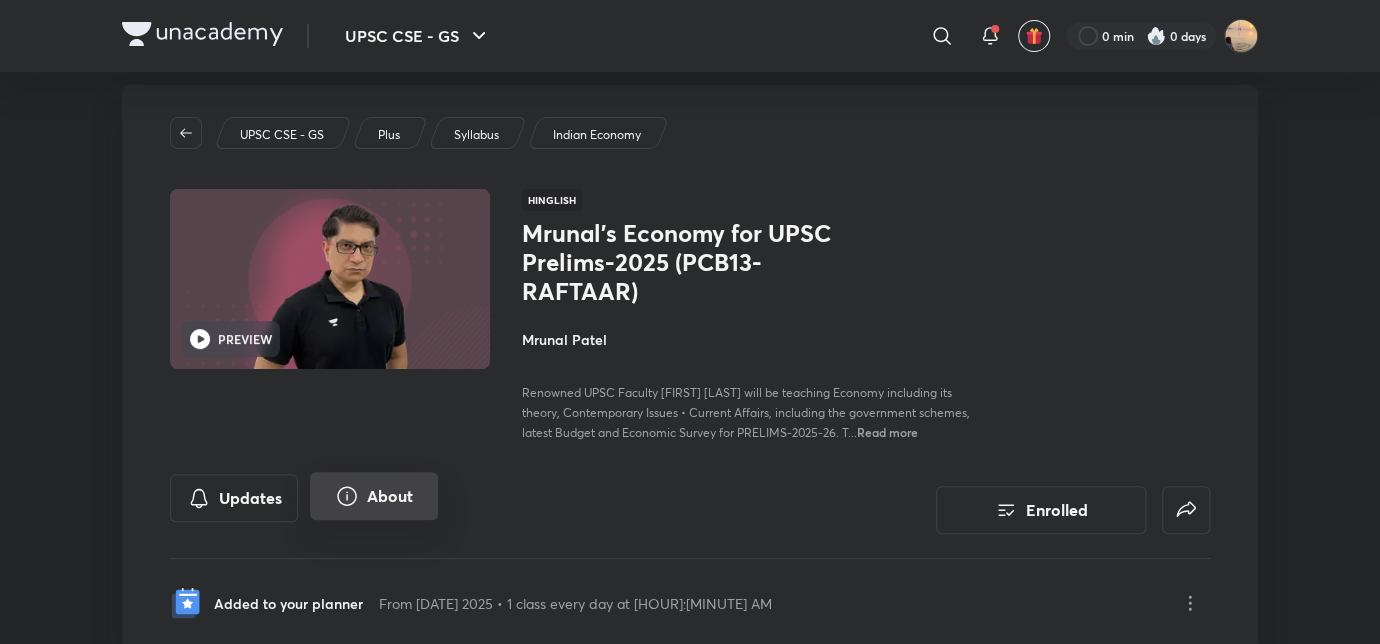 scroll, scrollTop: 0, scrollLeft: 0, axis: both 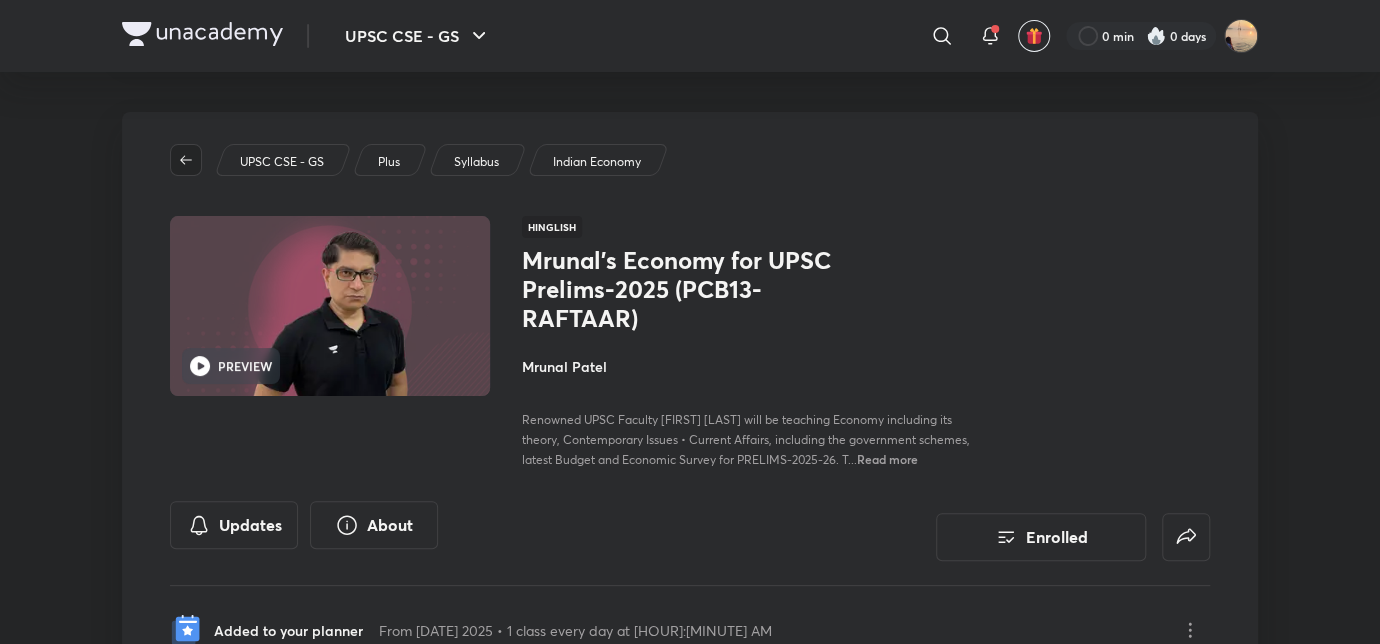 click 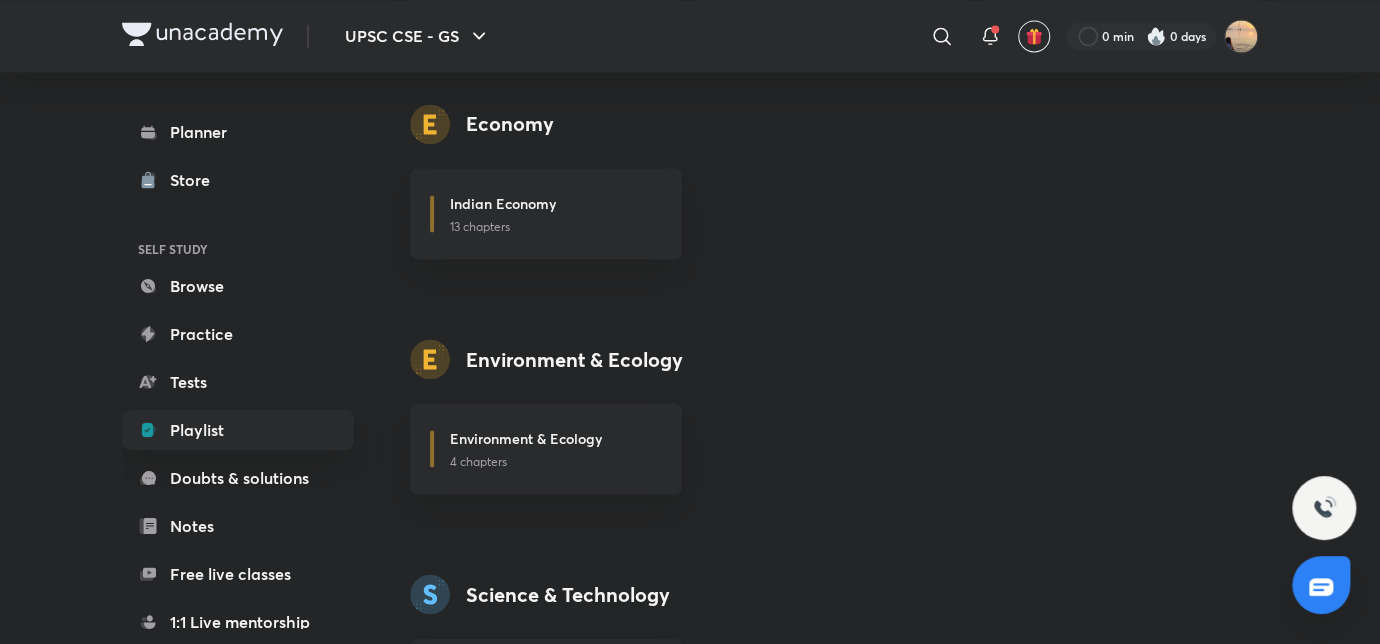 scroll, scrollTop: 1776, scrollLeft: 0, axis: vertical 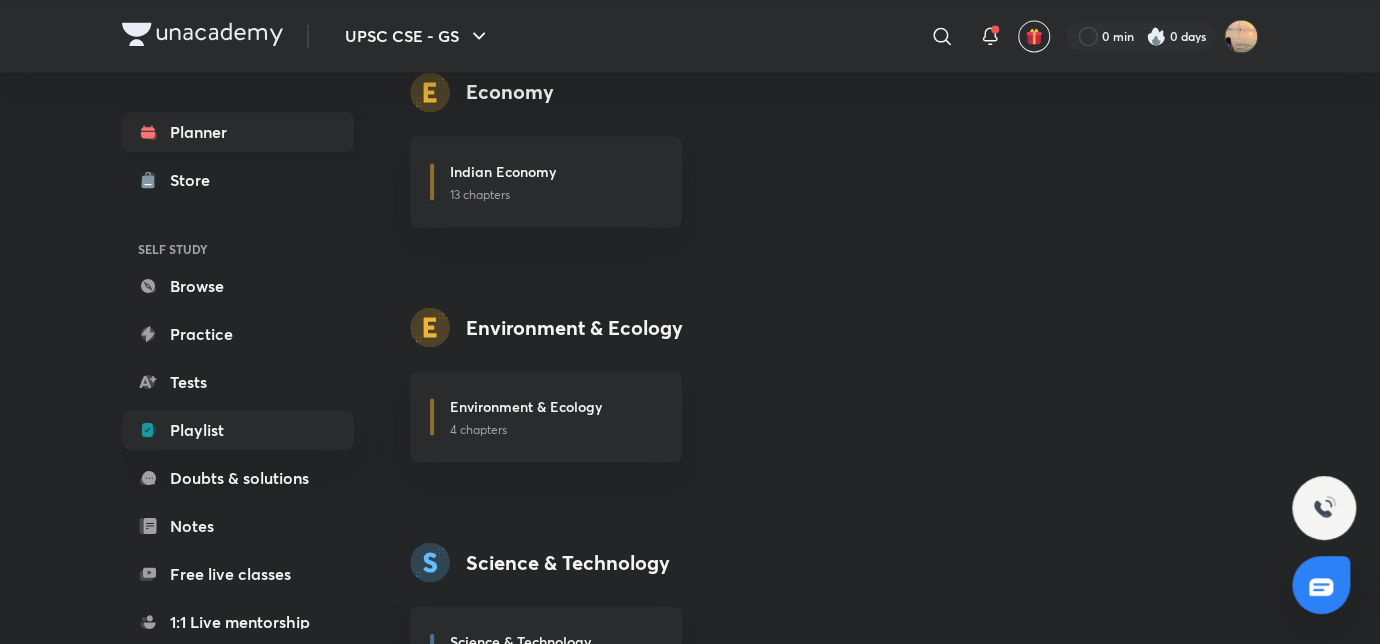 click on "Planner" at bounding box center (238, 132) 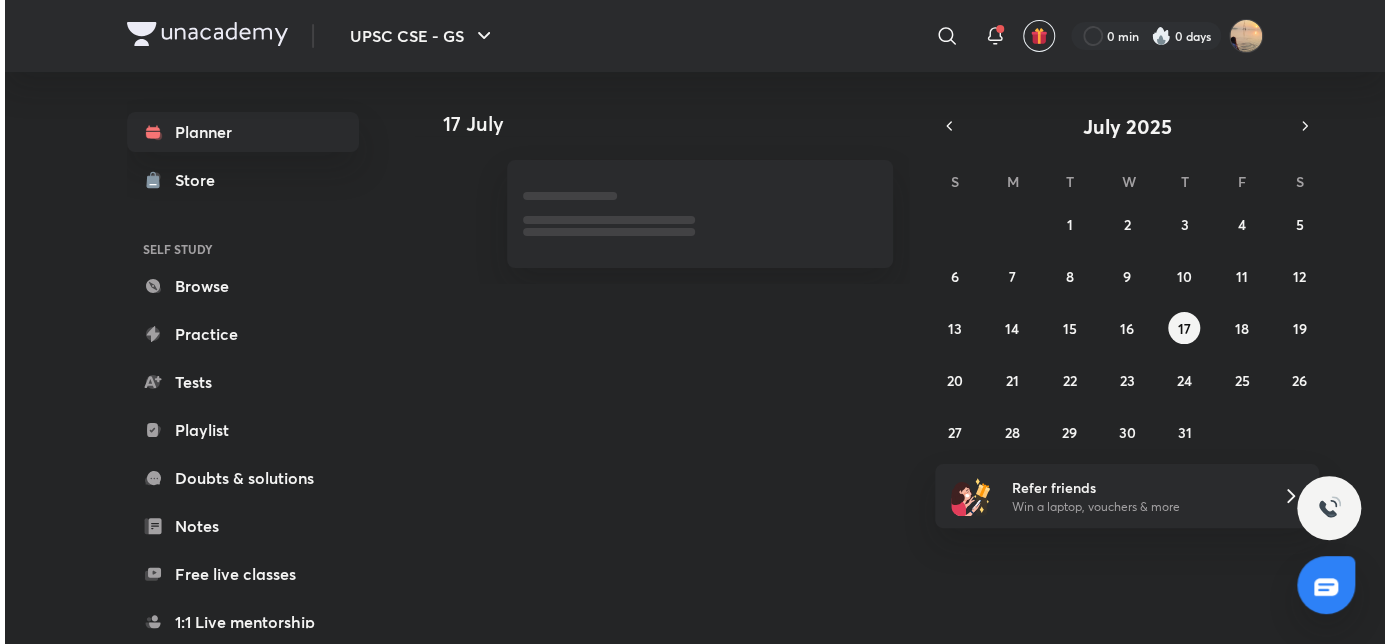 scroll, scrollTop: 0, scrollLeft: 0, axis: both 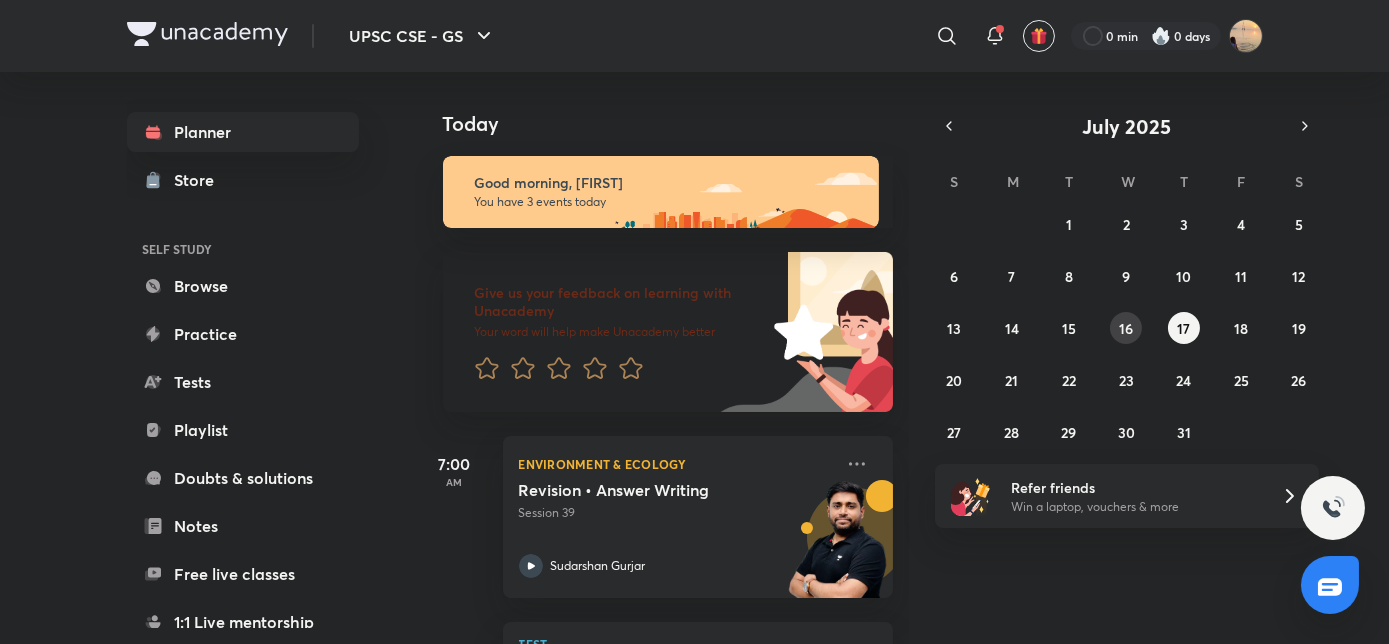 click on "16" at bounding box center [1126, 328] 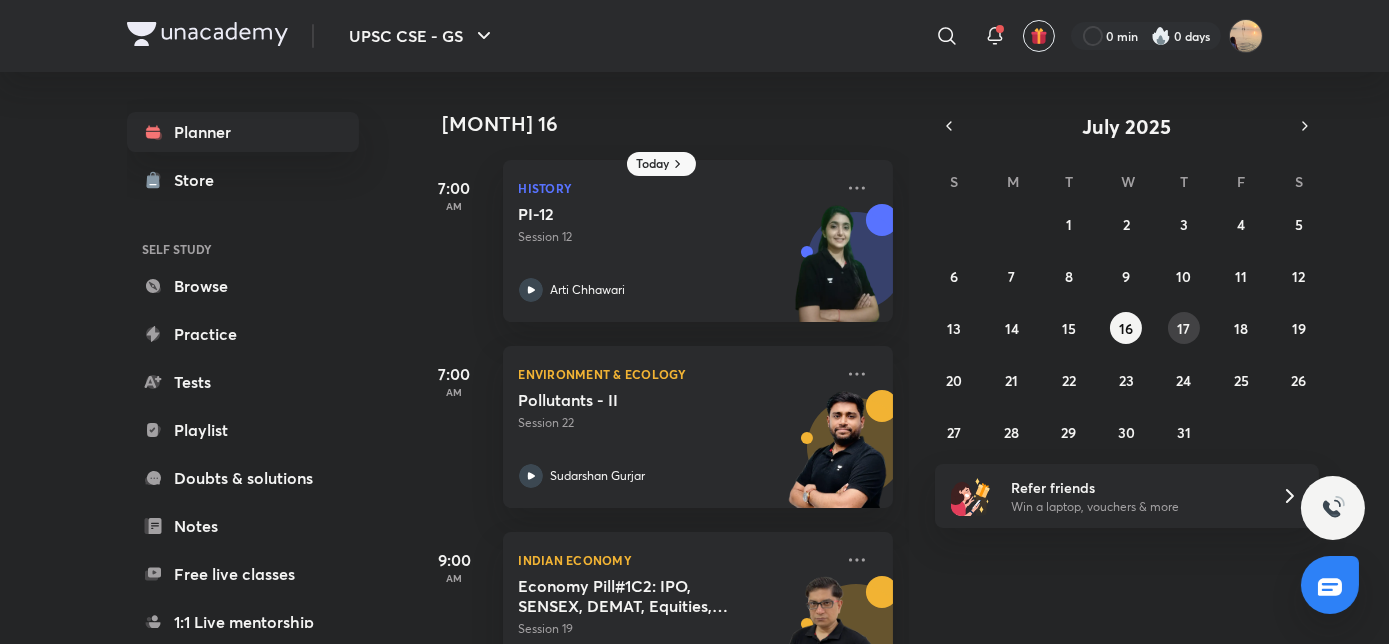 click on "17" at bounding box center [1183, 328] 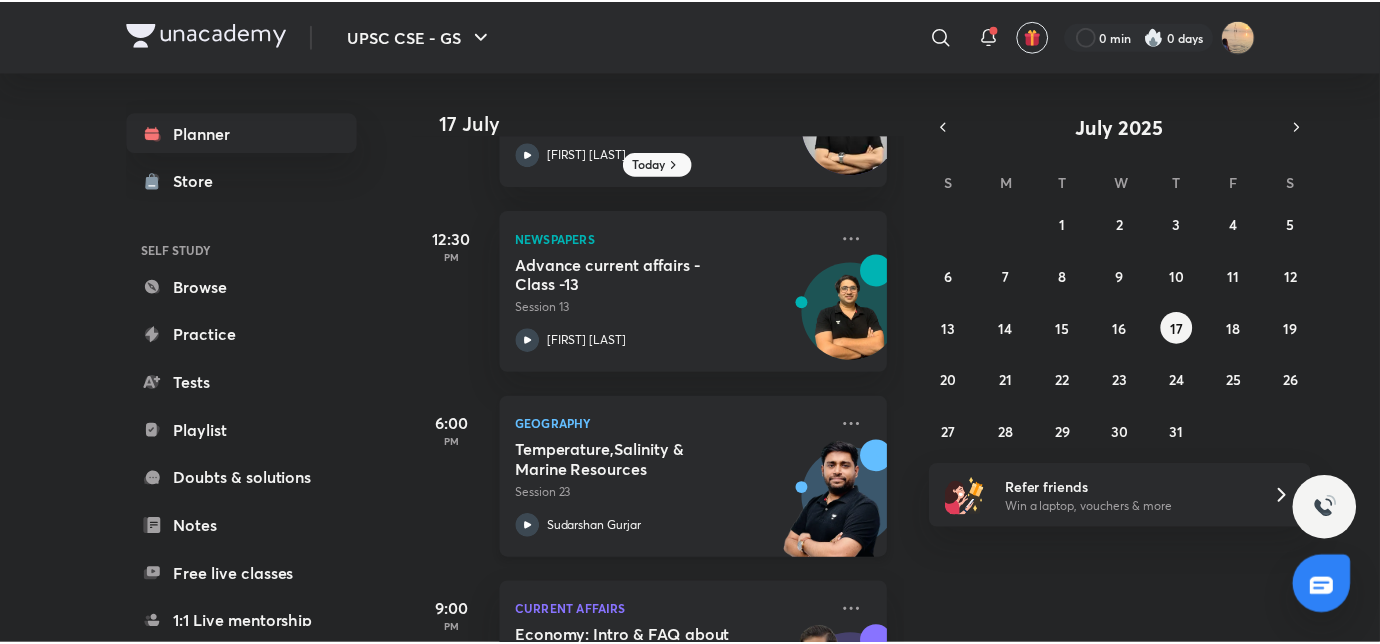 scroll, scrollTop: 770, scrollLeft: 0, axis: vertical 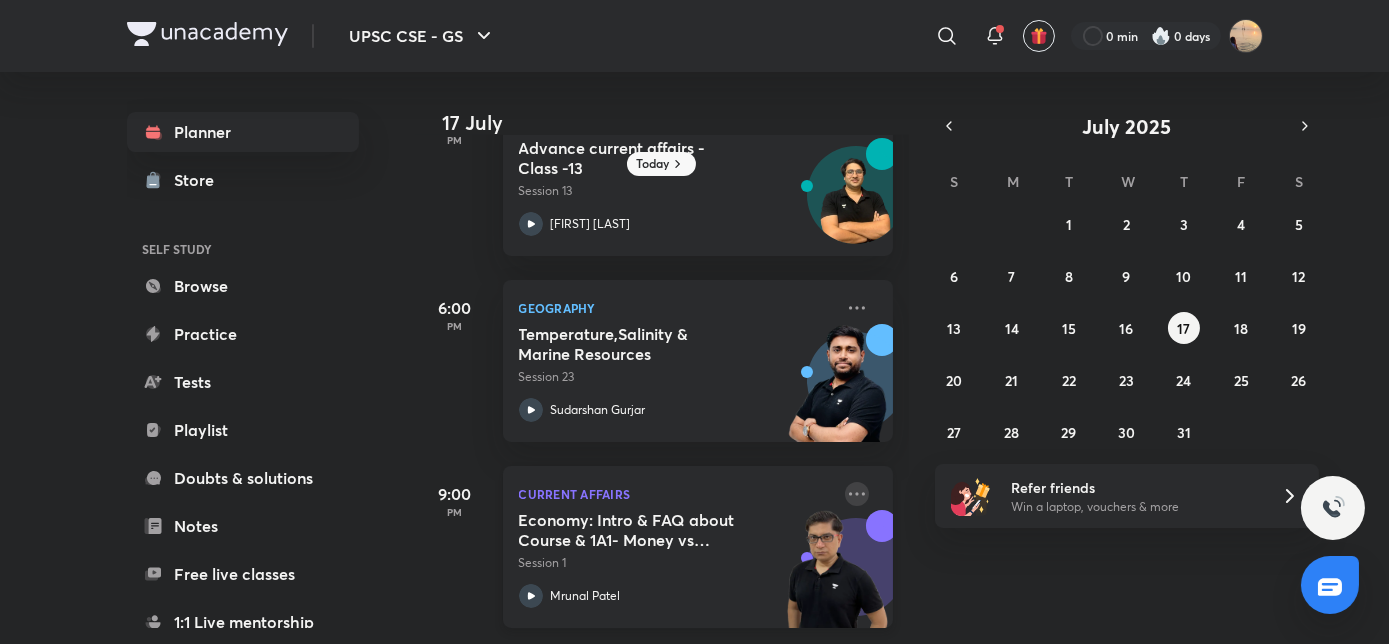 click 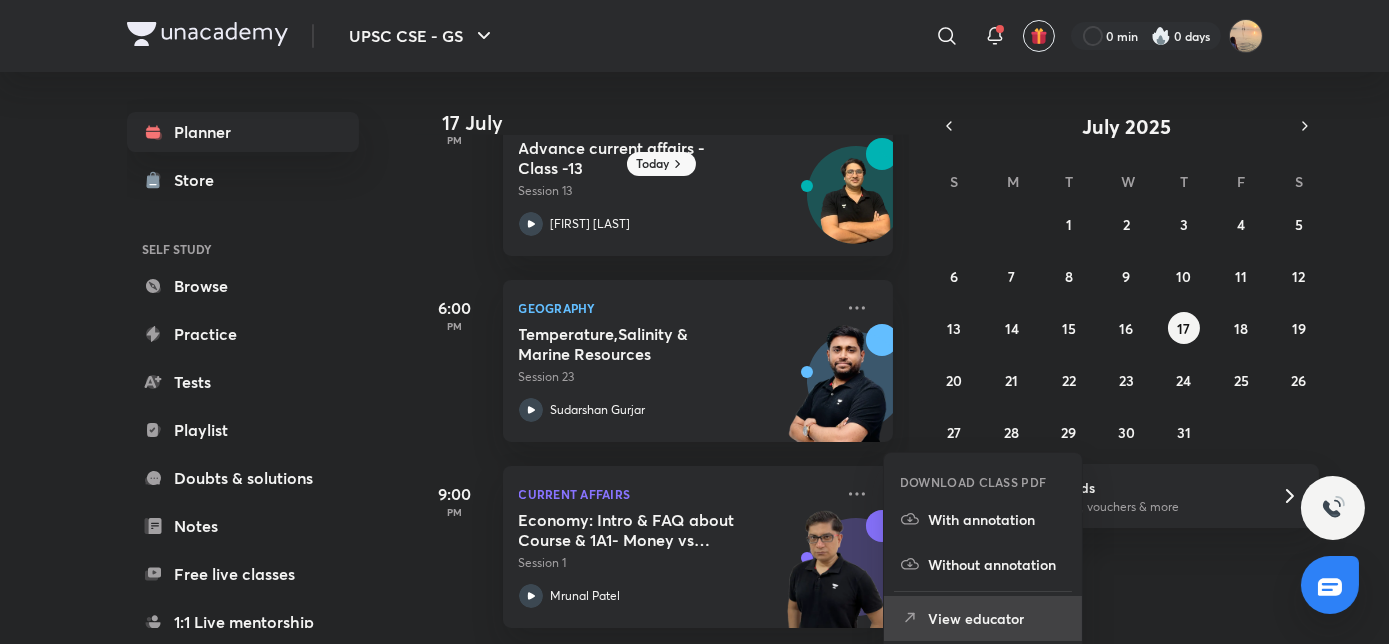 click on "View educator" at bounding box center [997, 618] 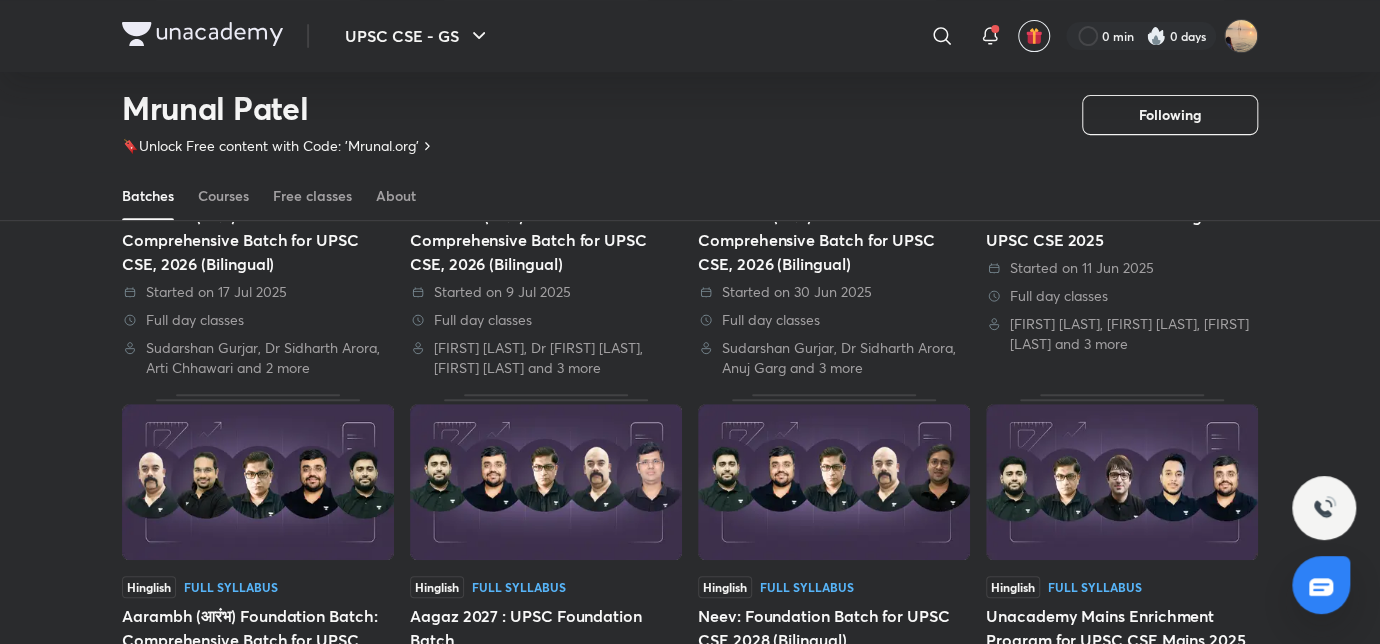 scroll, scrollTop: 339, scrollLeft: 0, axis: vertical 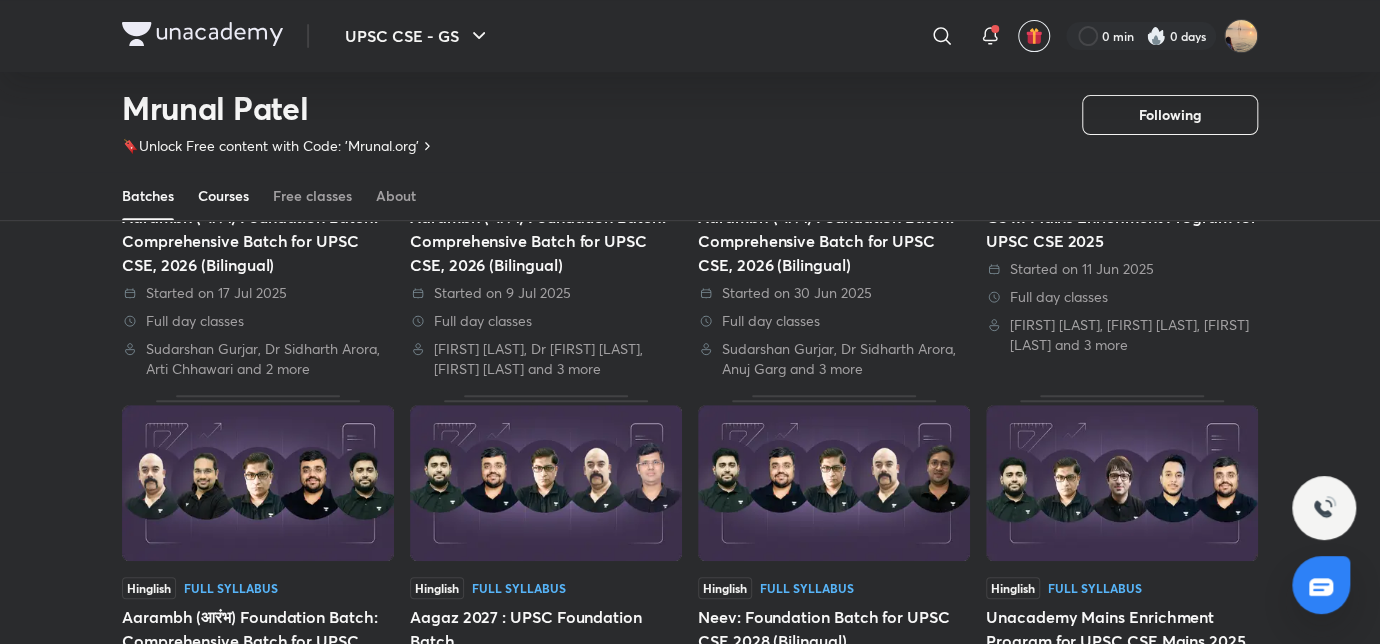 click on "Courses" at bounding box center (223, 196) 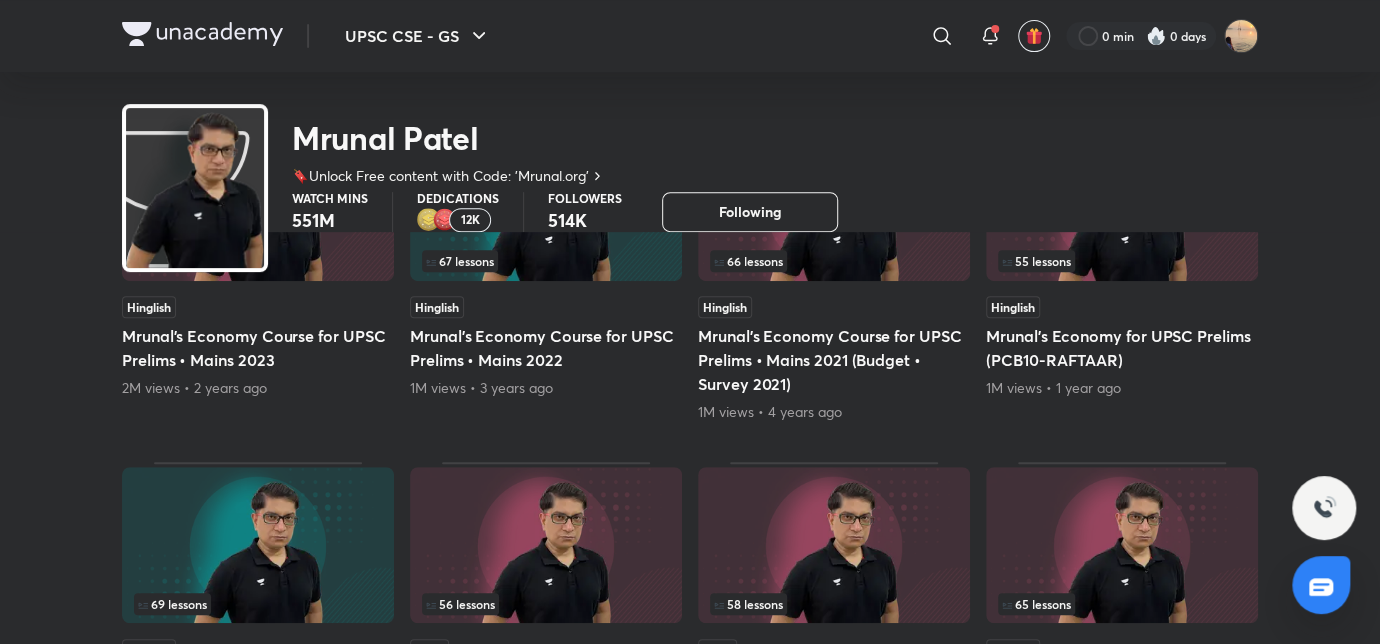 scroll, scrollTop: 0, scrollLeft: 0, axis: both 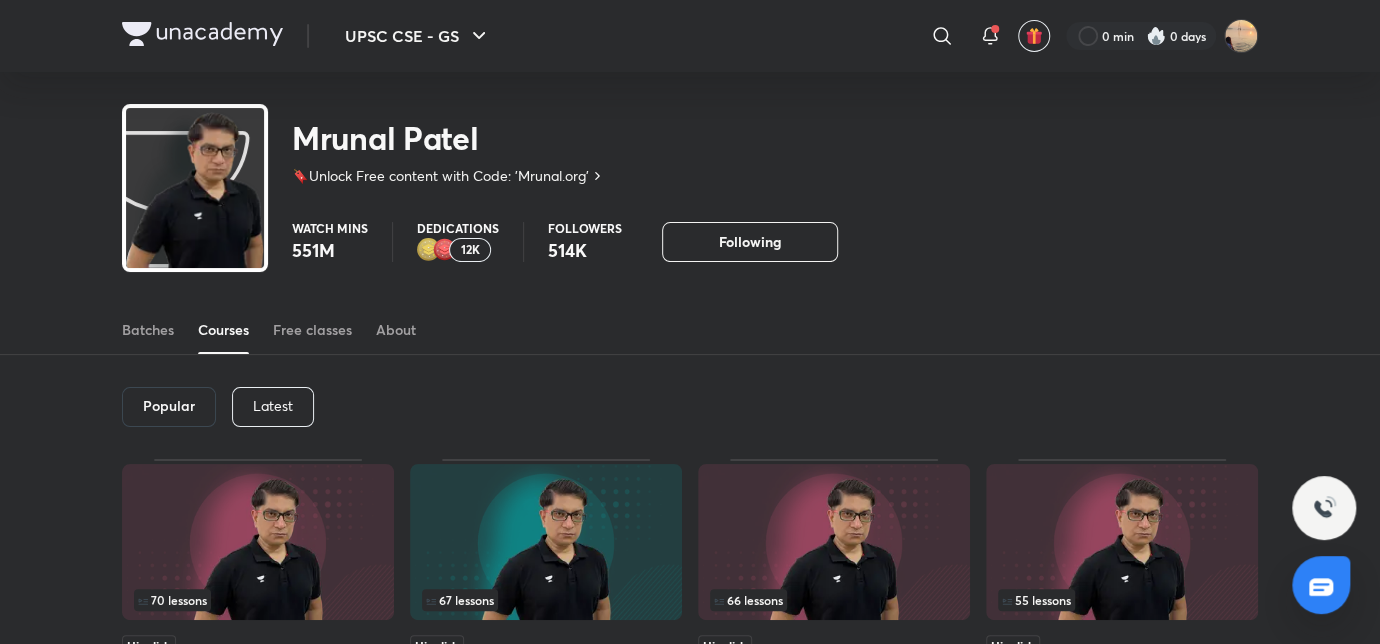click on "Latest" at bounding box center [273, 407] 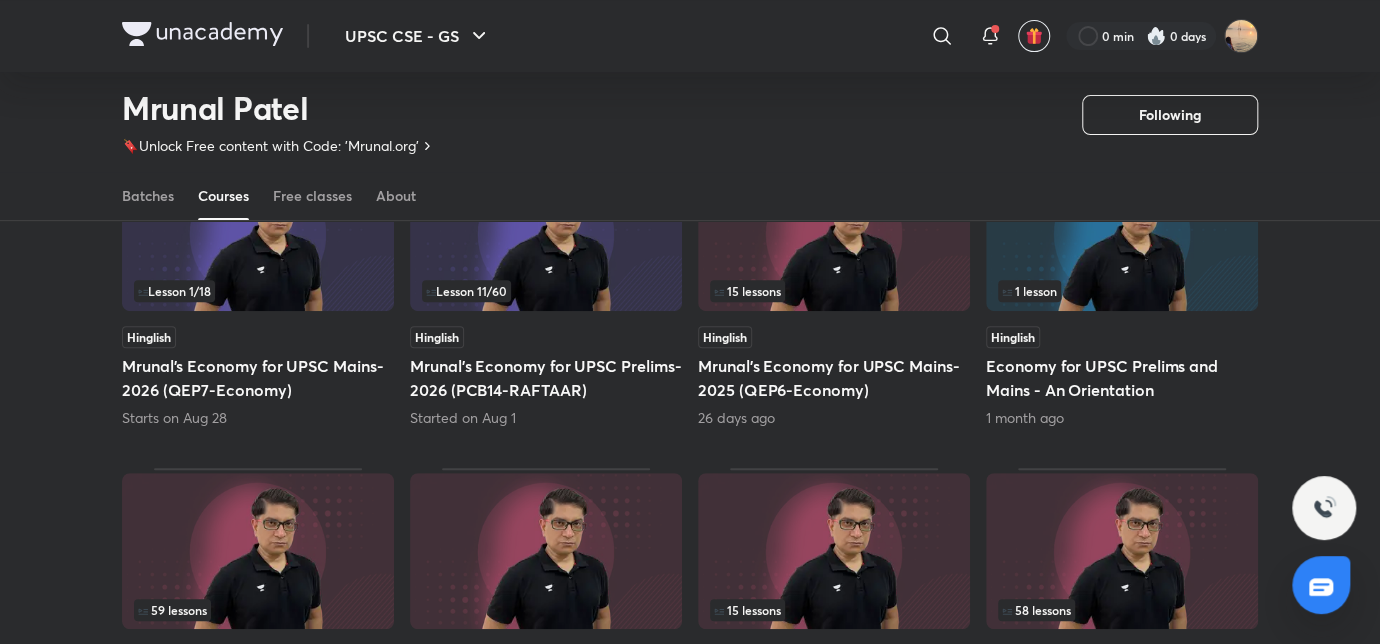 scroll, scrollTop: 250, scrollLeft: 0, axis: vertical 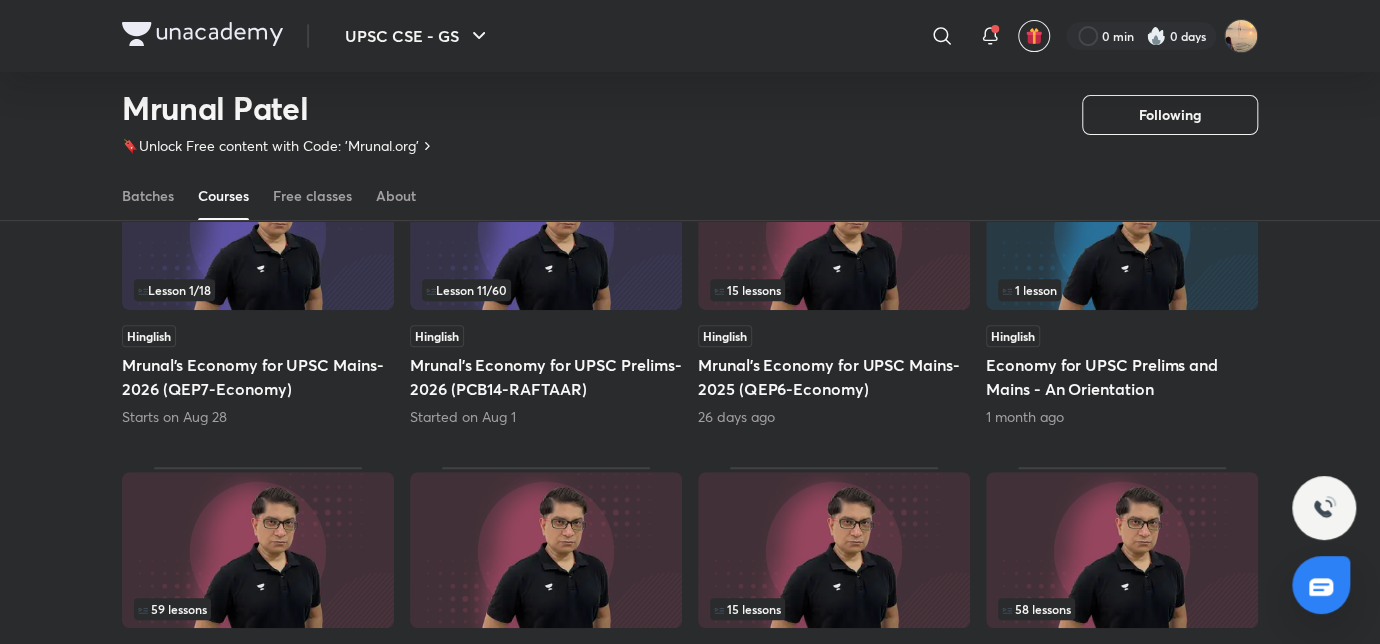 click on "Hinglish" at bounding box center [546, 336] 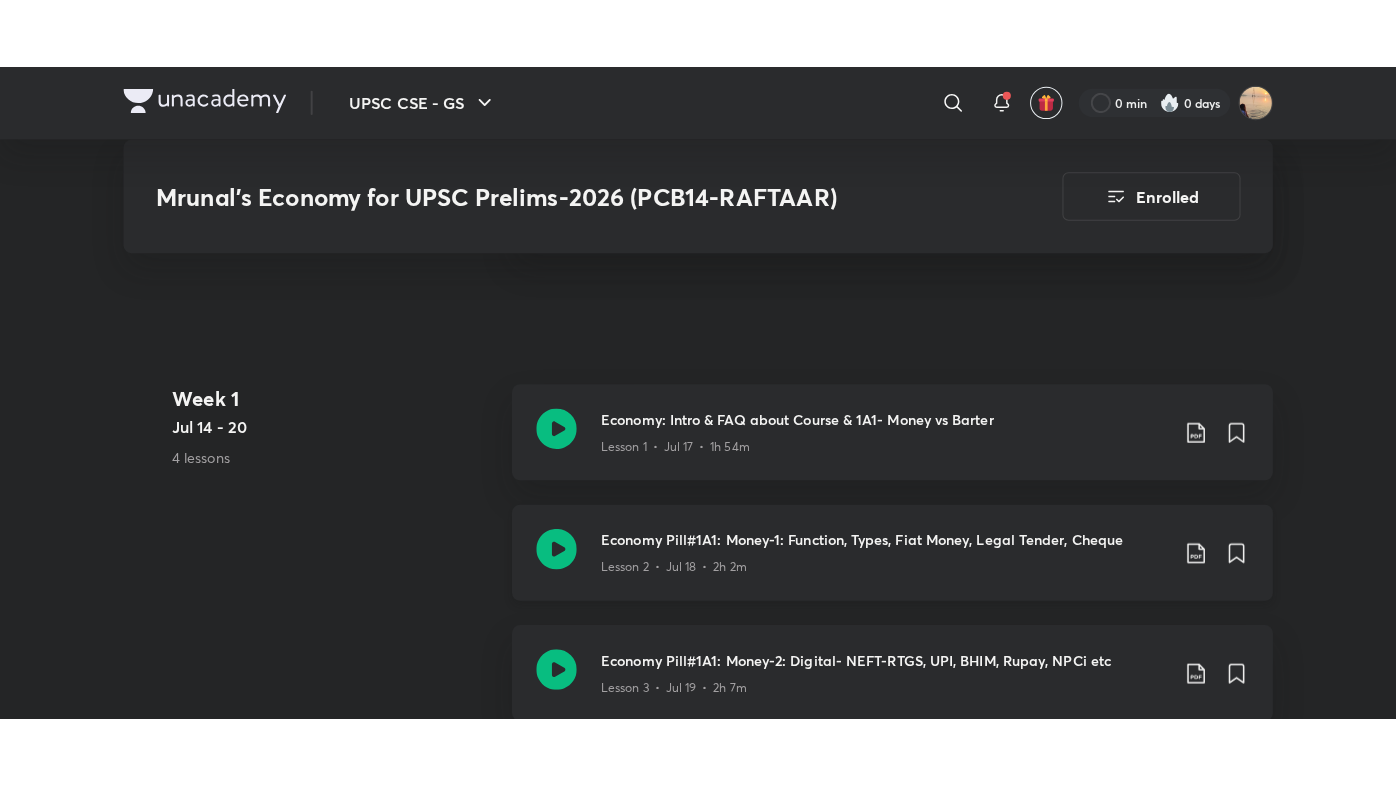 scroll, scrollTop: 963, scrollLeft: 0, axis: vertical 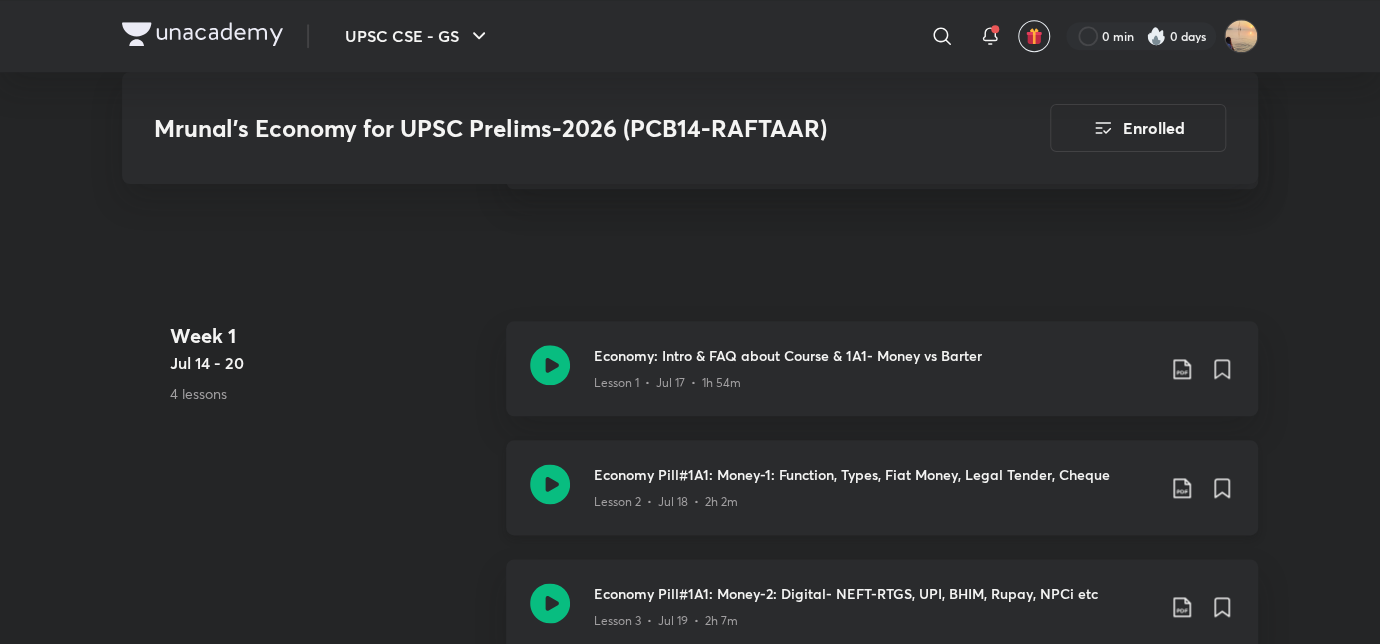 click on "Economy Pill#1A1: Money-1: Function, Types, Fiat Money, Legal Tender, Cheque" at bounding box center [874, 128] 